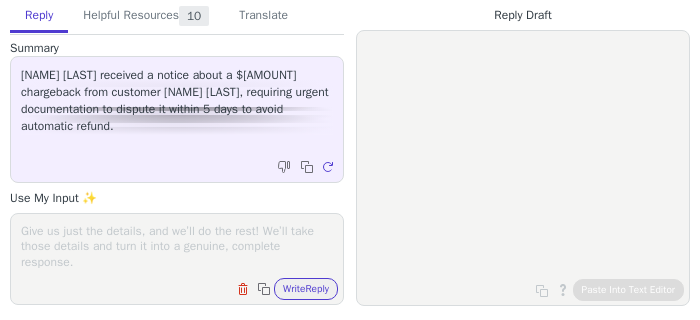 scroll, scrollTop: 0, scrollLeft: 0, axis: both 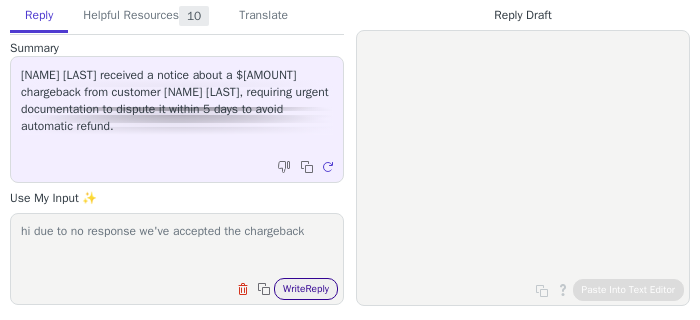 type on "hi due to no response we've accepted the chargeback" 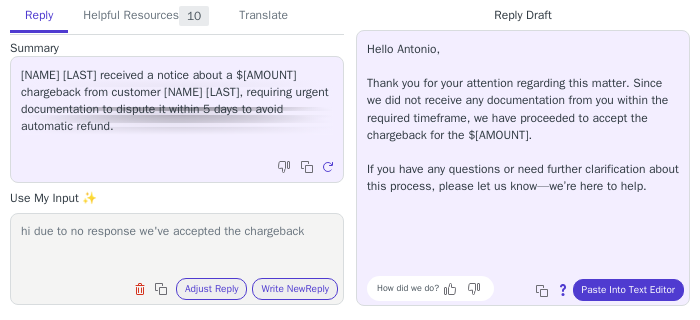 click on "Hello [NAME] [LAST], Thank you for your attention regarding this matter. Since we did not receive any documentation from you within the required timeframe, we have proceeded to accept the chargeback for the $[AMOUNT] transaction. If you have any questions or need further clarification about this process, please let us know—we’re here to help. How did we do? Copy to clipboard About this reply Paste Into Text Editor" at bounding box center (523, 168) 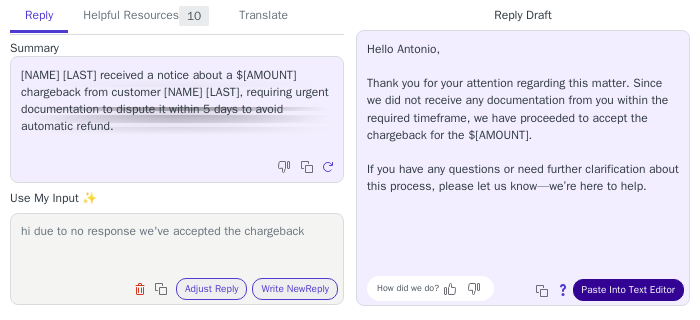 click on "Paste Into Text Editor" at bounding box center (628, 290) 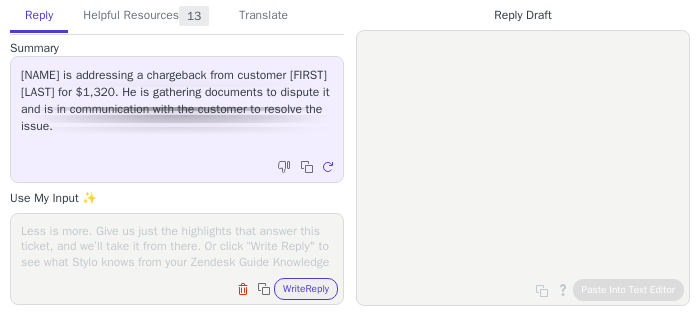 scroll, scrollTop: 0, scrollLeft: 0, axis: both 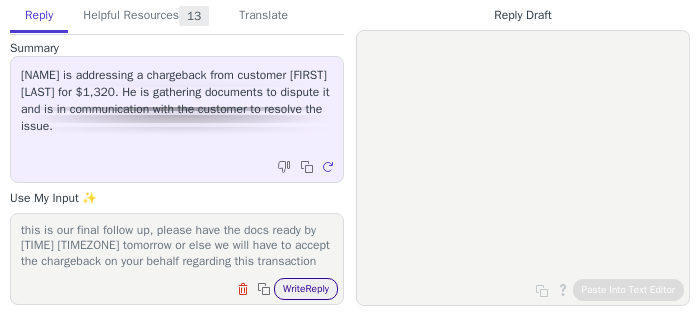 type on "hello waheed,
this is our final follow up, please have the docs ready by 5:00PM EST tomorrow or else we will have to accept the chargeback on your behalf regarding this transaction" 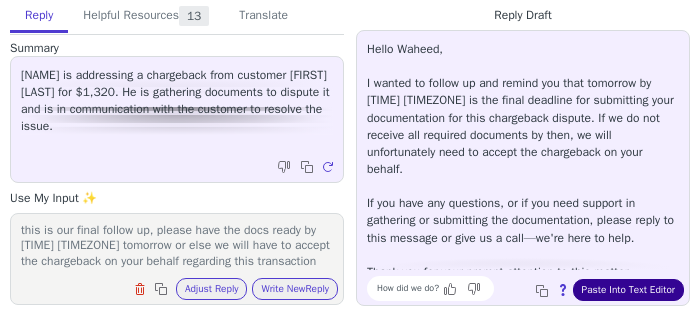 click on "Paste Into Text Editor" at bounding box center [628, 290] 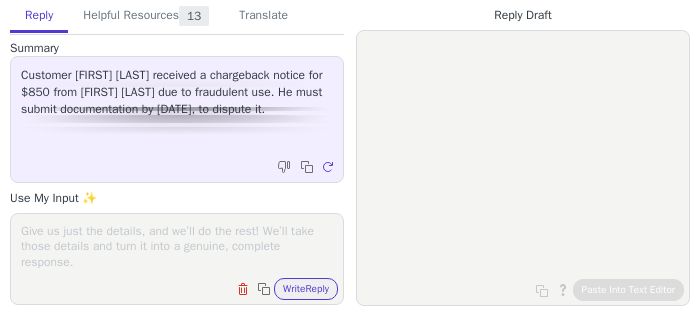 scroll, scrollTop: 0, scrollLeft: 0, axis: both 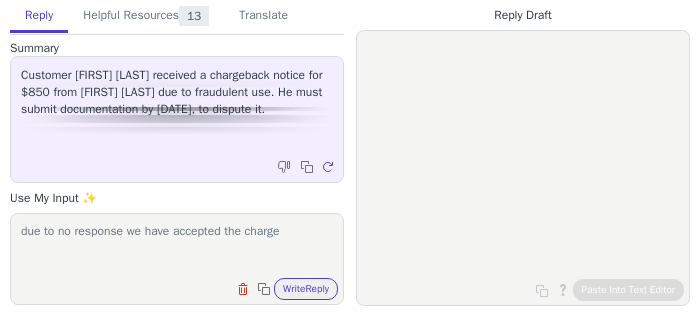 type on "due to no response we have accepted the charge" 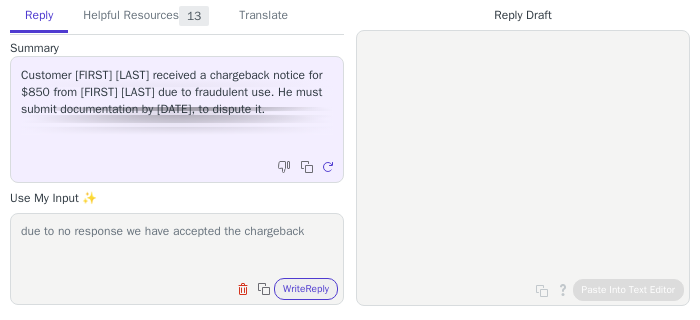 drag, startPoint x: 326, startPoint y: 236, endPoint x: 6, endPoint y: 224, distance: 320.2249 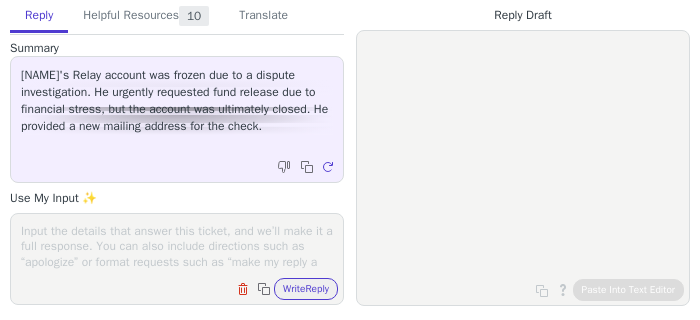 scroll, scrollTop: 0, scrollLeft: 0, axis: both 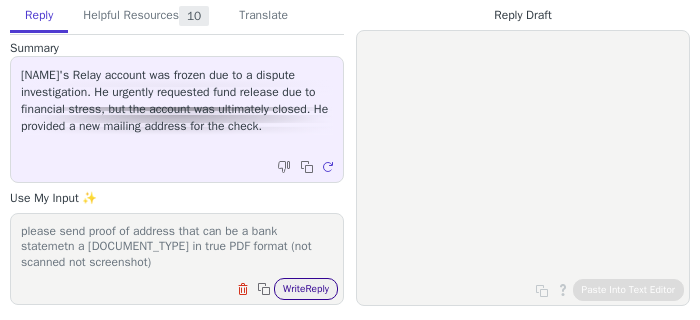 type on "please send proof of address that can be a bank statemetn a [DOCUMENT_TYPE] in true PDF format (not scanned not screenshot)" 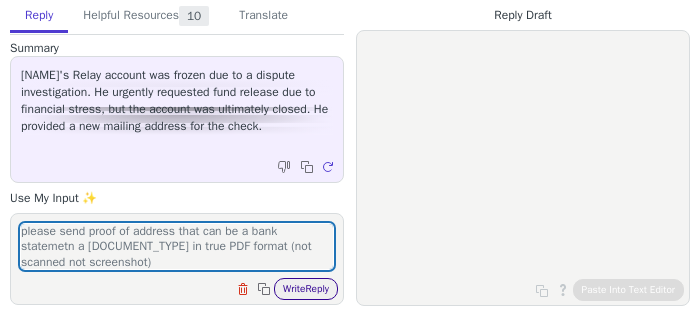 click on "Write  Reply" at bounding box center (306, 289) 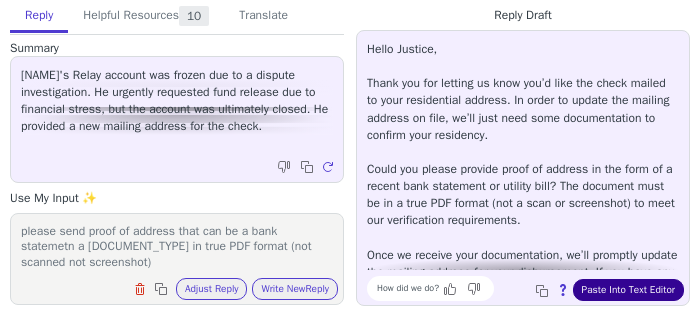 click on "Paste Into Text Editor" at bounding box center [628, 290] 